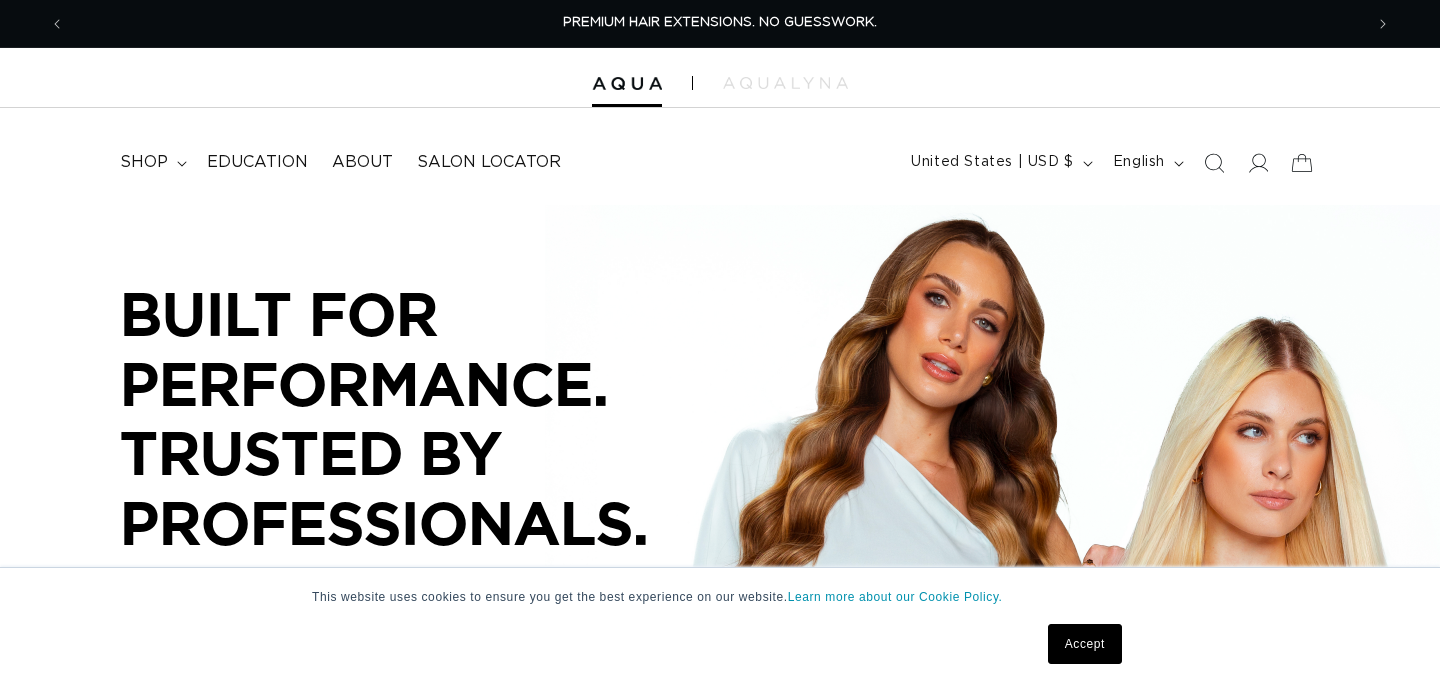 scroll, scrollTop: 0, scrollLeft: 0, axis: both 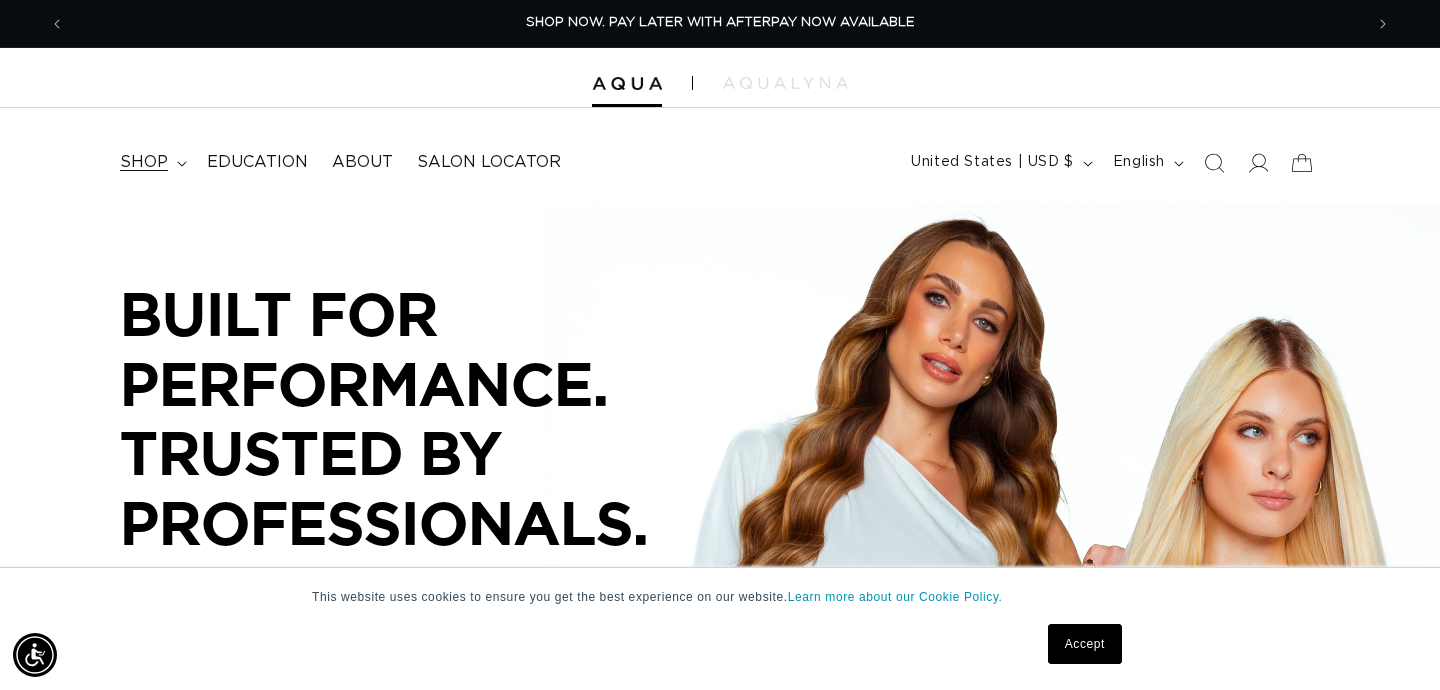 click on "shop" at bounding box center (144, 162) 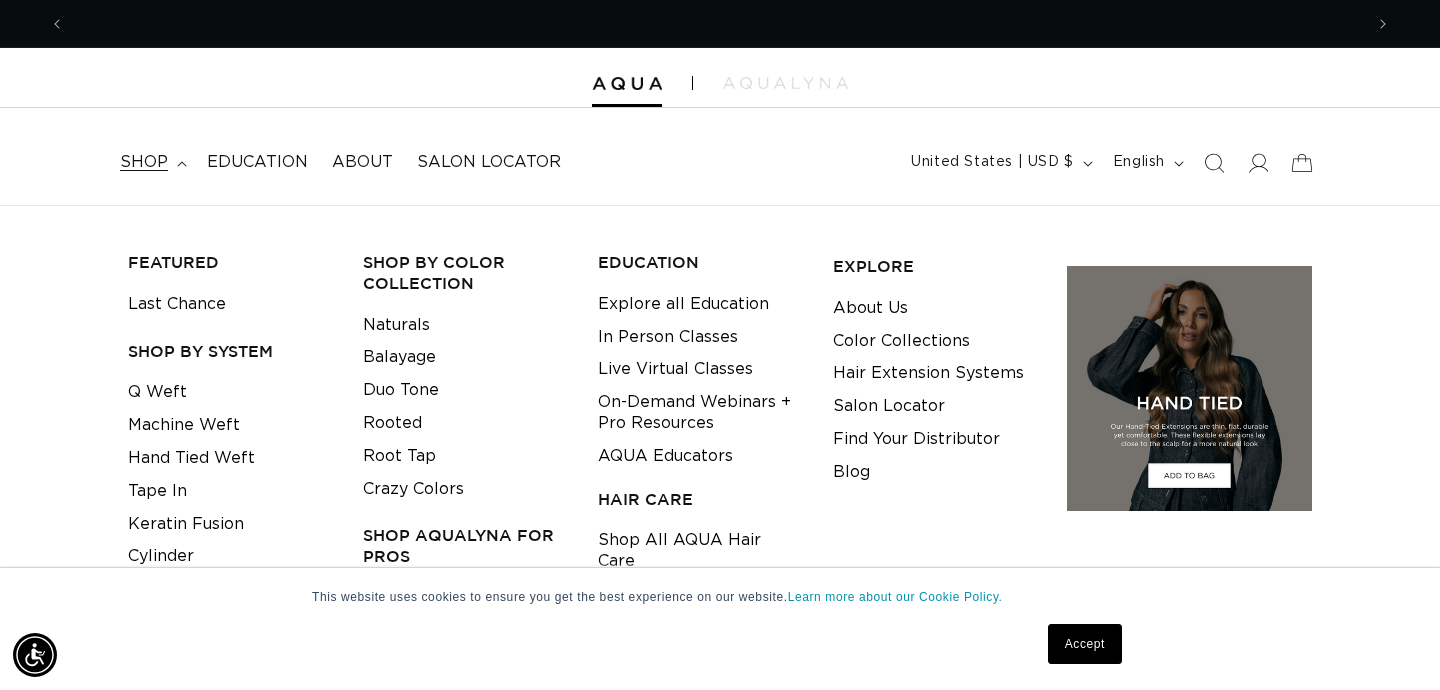 scroll, scrollTop: 0, scrollLeft: 2596, axis: horizontal 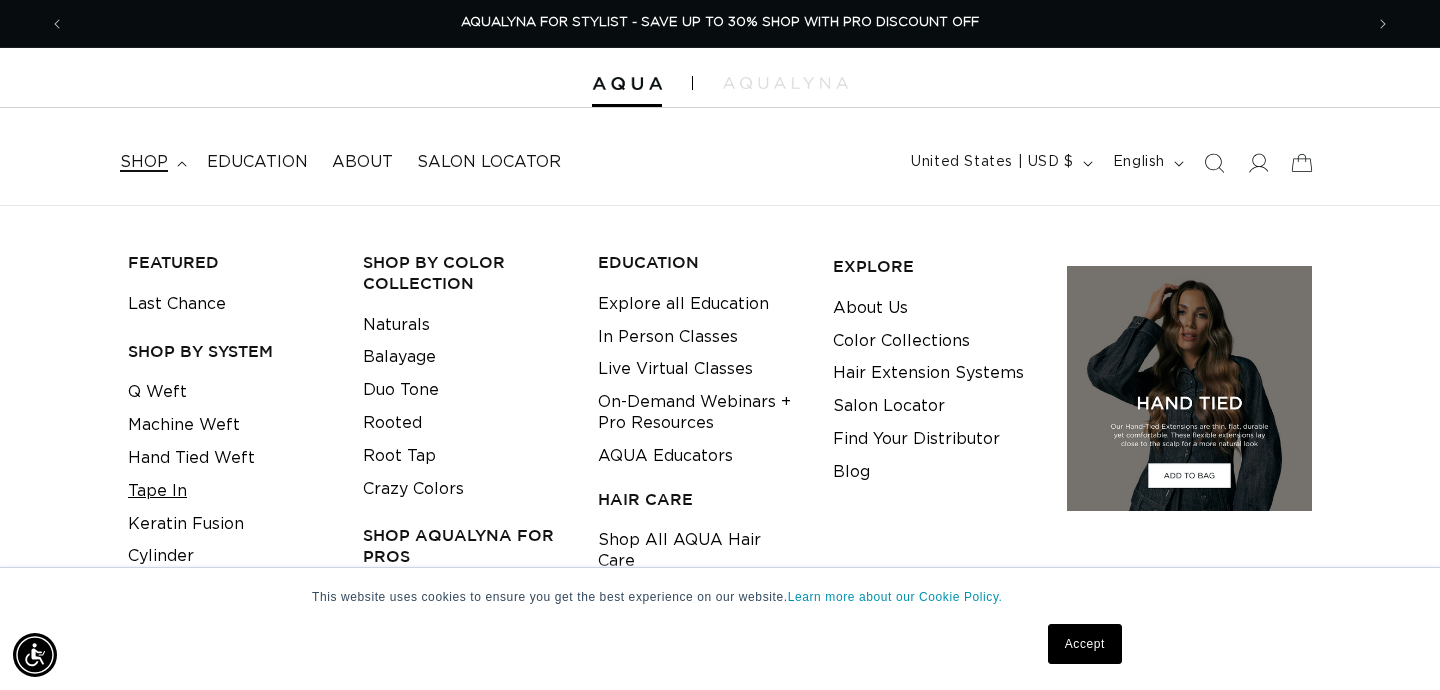 click on "Tape In" at bounding box center [157, 491] 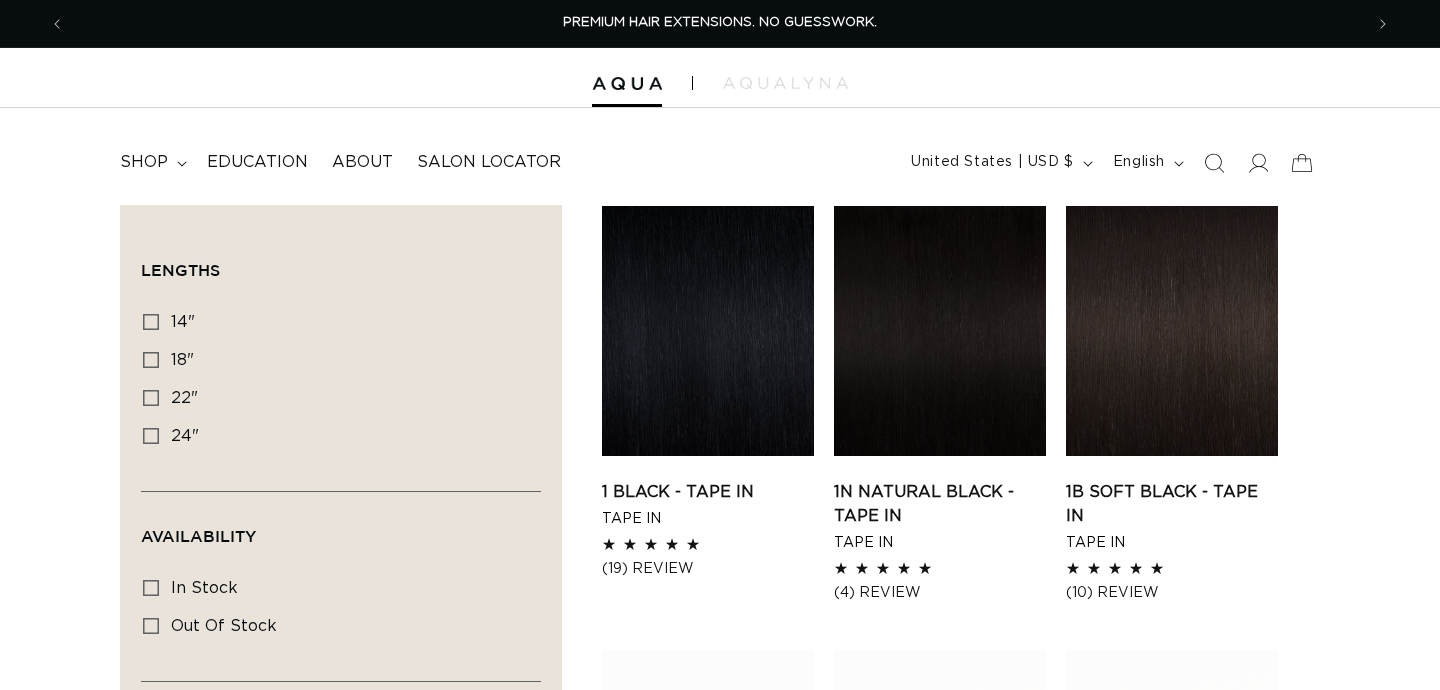 scroll, scrollTop: 0, scrollLeft: 0, axis: both 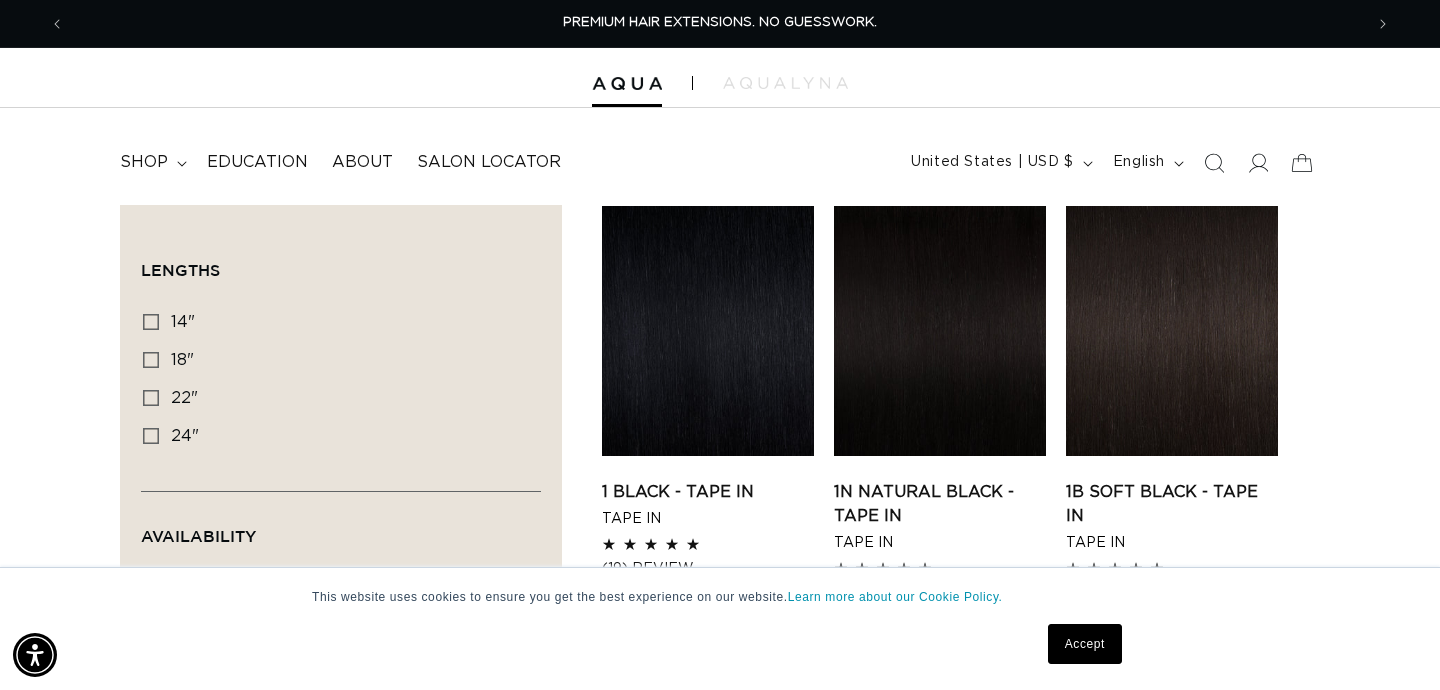 click on "Accept" at bounding box center (1085, 644) 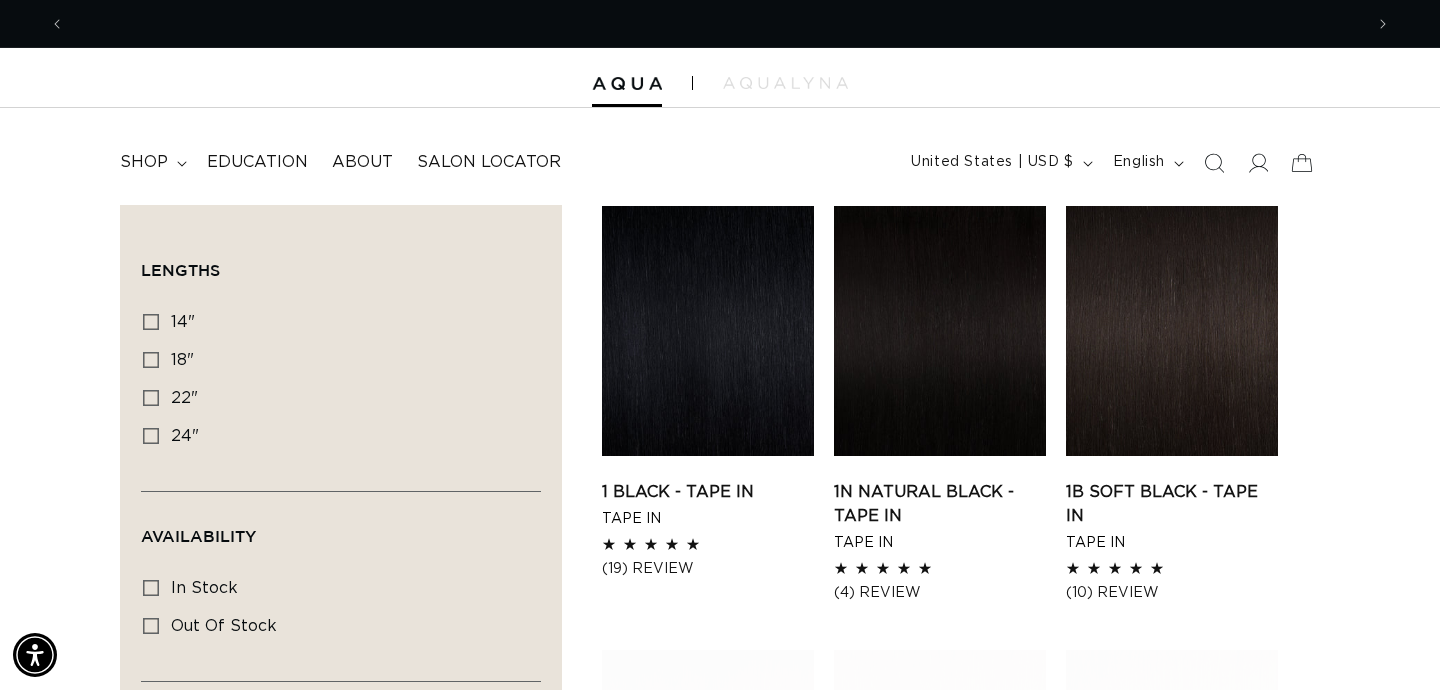 scroll, scrollTop: 0, scrollLeft: 1298, axis: horizontal 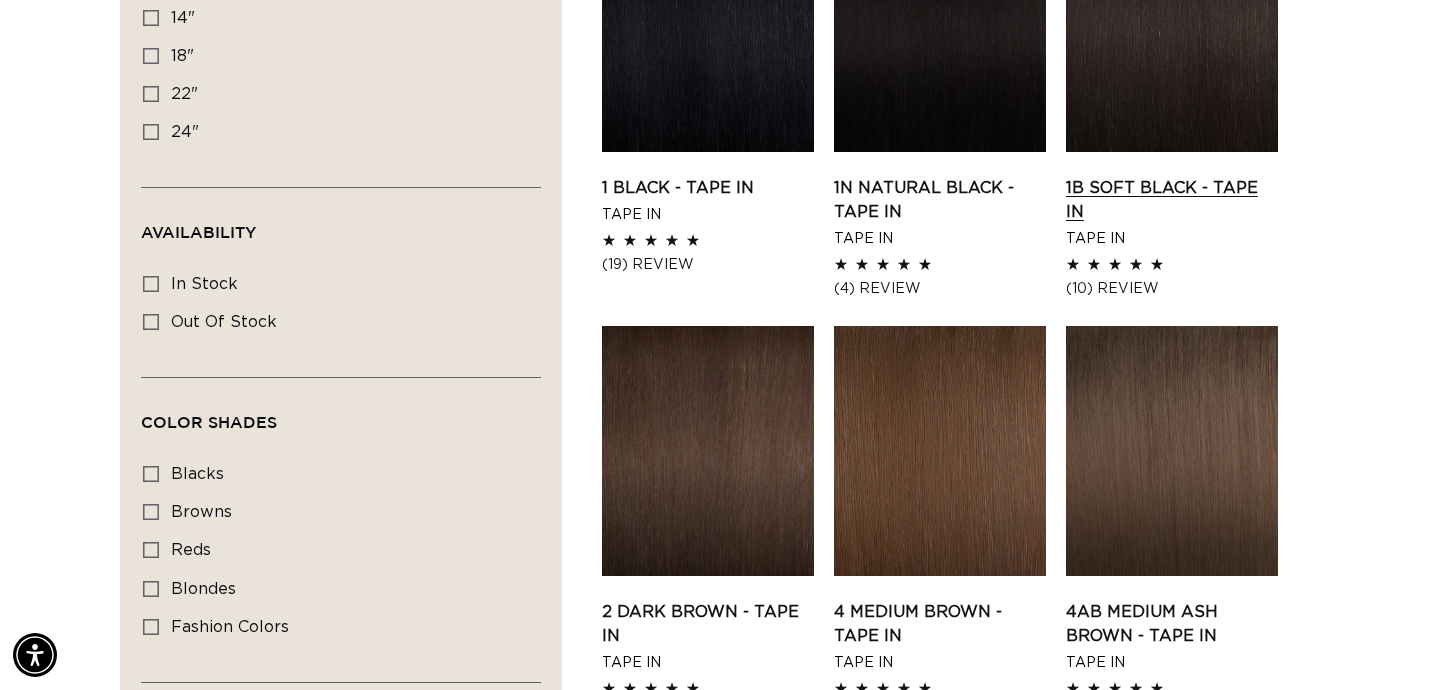 click on "1B Soft Black - Tape In" at bounding box center [1172, 200] 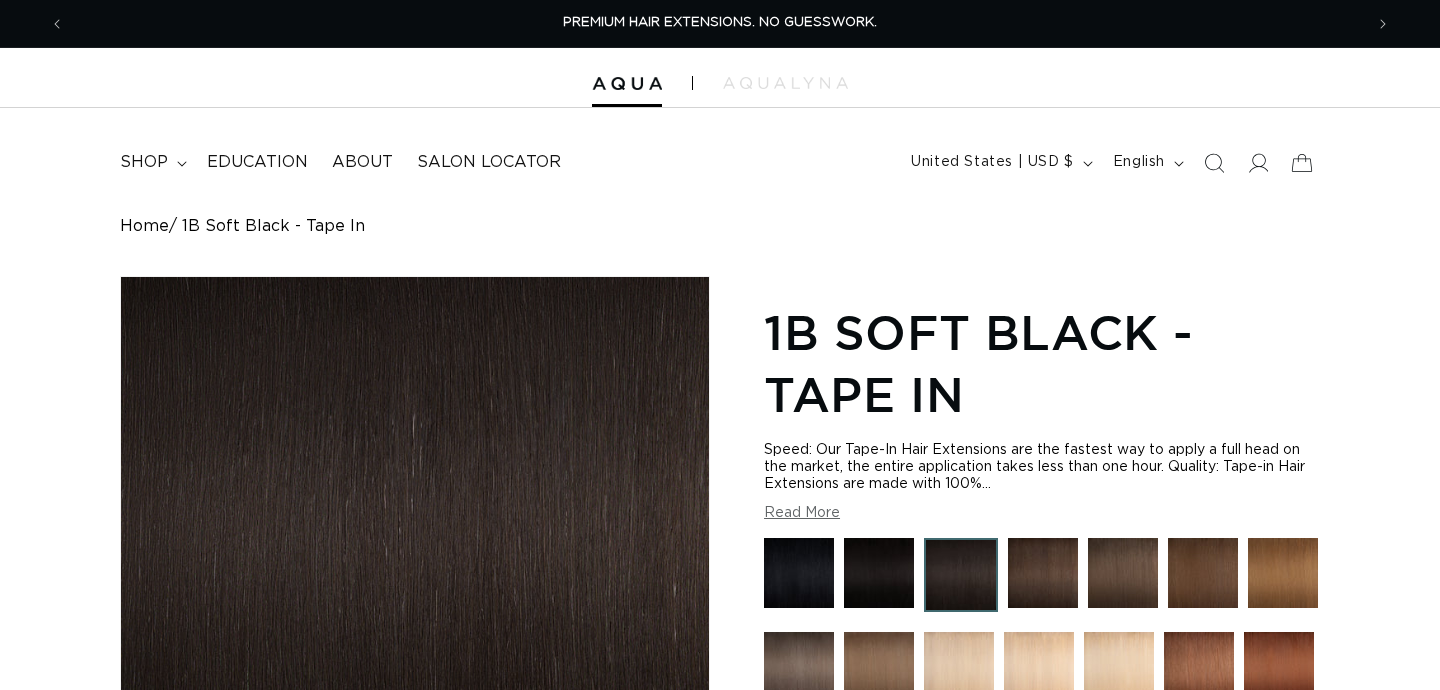 scroll, scrollTop: 0, scrollLeft: 0, axis: both 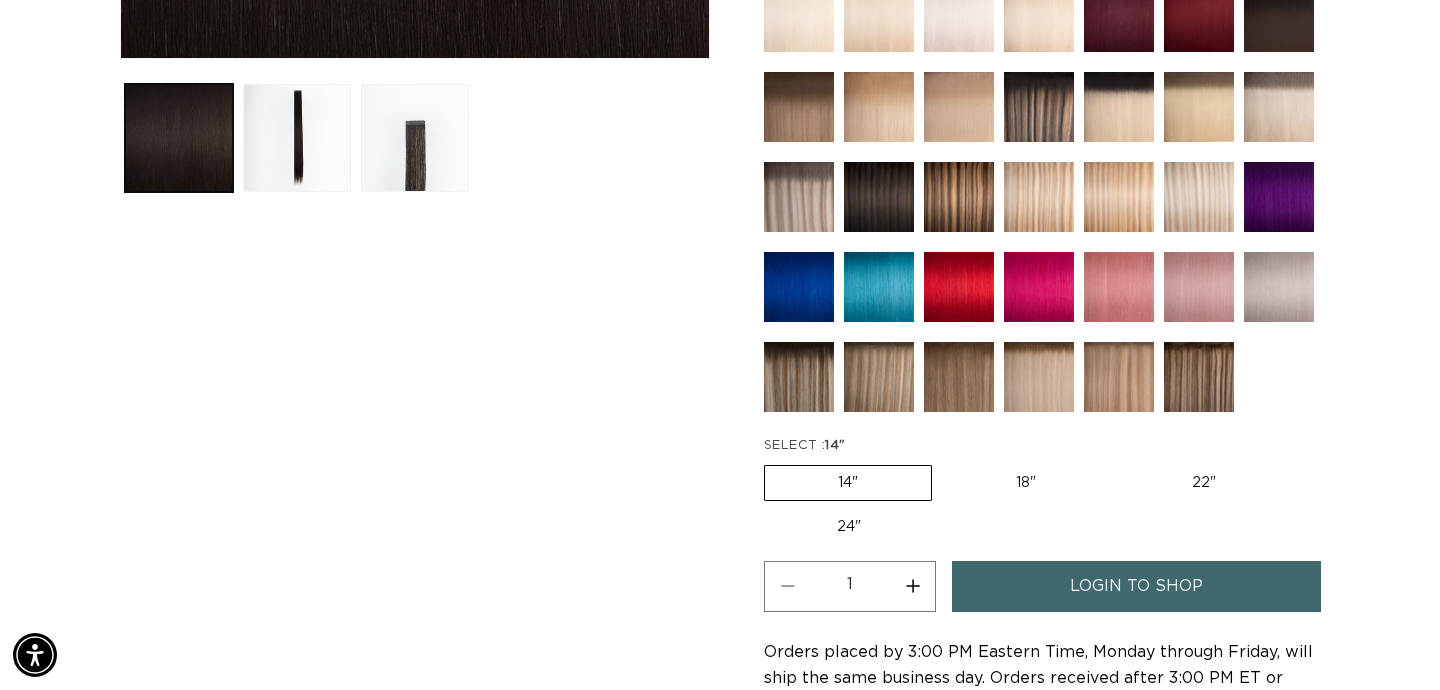 click on "22" Variant sold out or unavailable" at bounding box center (1204, 483) 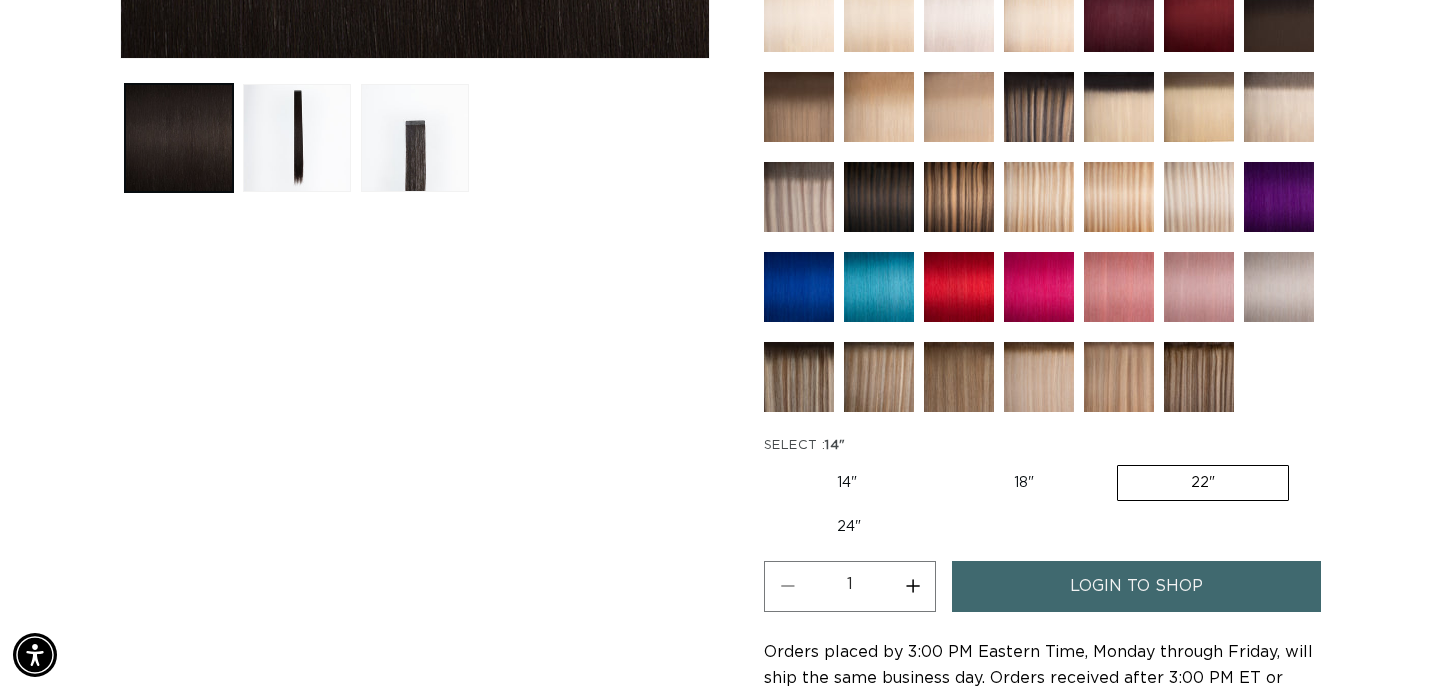 scroll, scrollTop: 0, scrollLeft: 1298, axis: horizontal 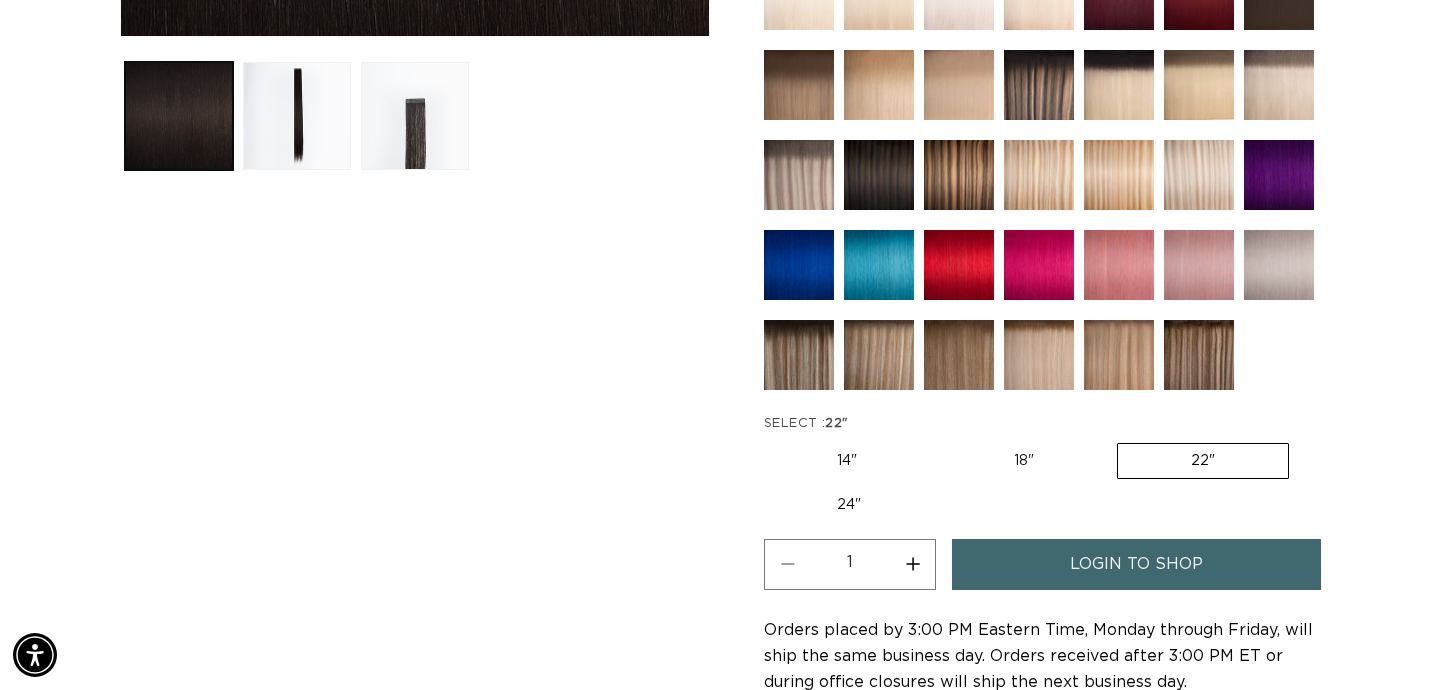 click on "login to shop" at bounding box center (1136, 564) 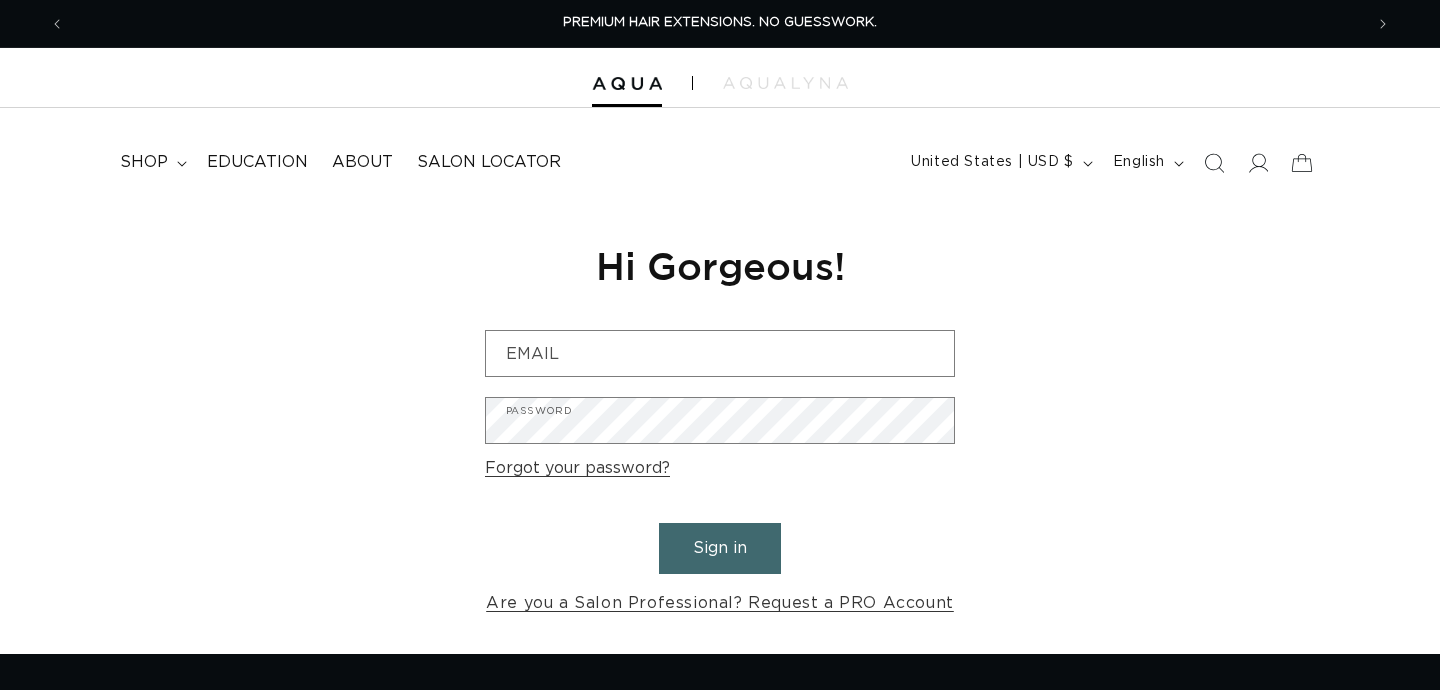 scroll, scrollTop: 0, scrollLeft: 0, axis: both 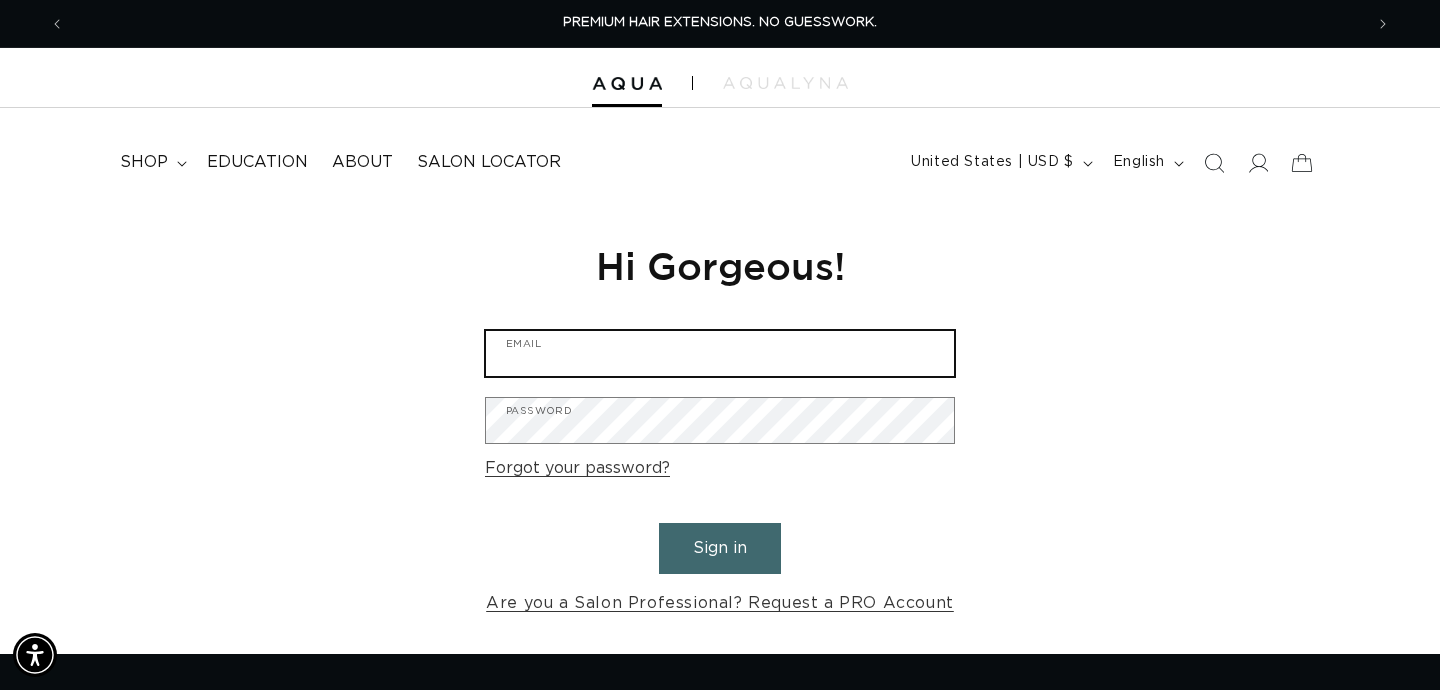 type on "myasneedhair@yahoo.com" 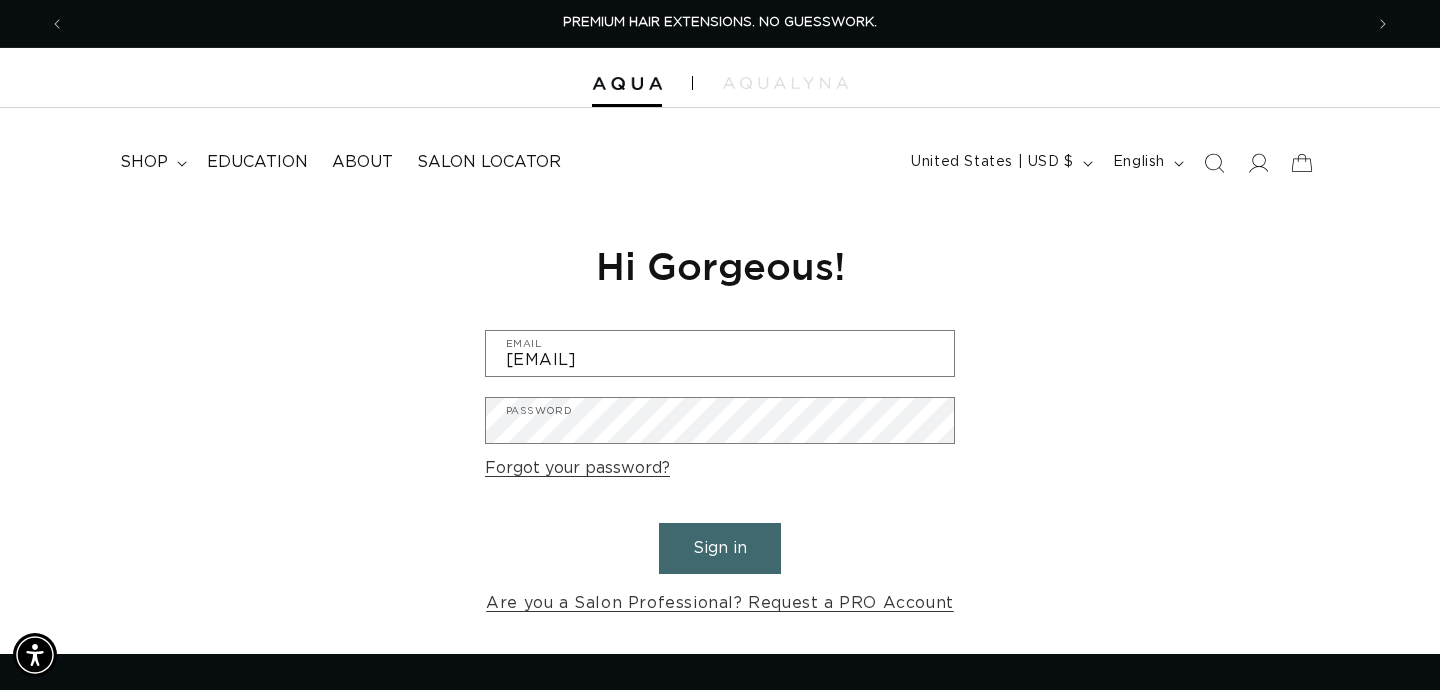 click on "Sign in" at bounding box center (720, 548) 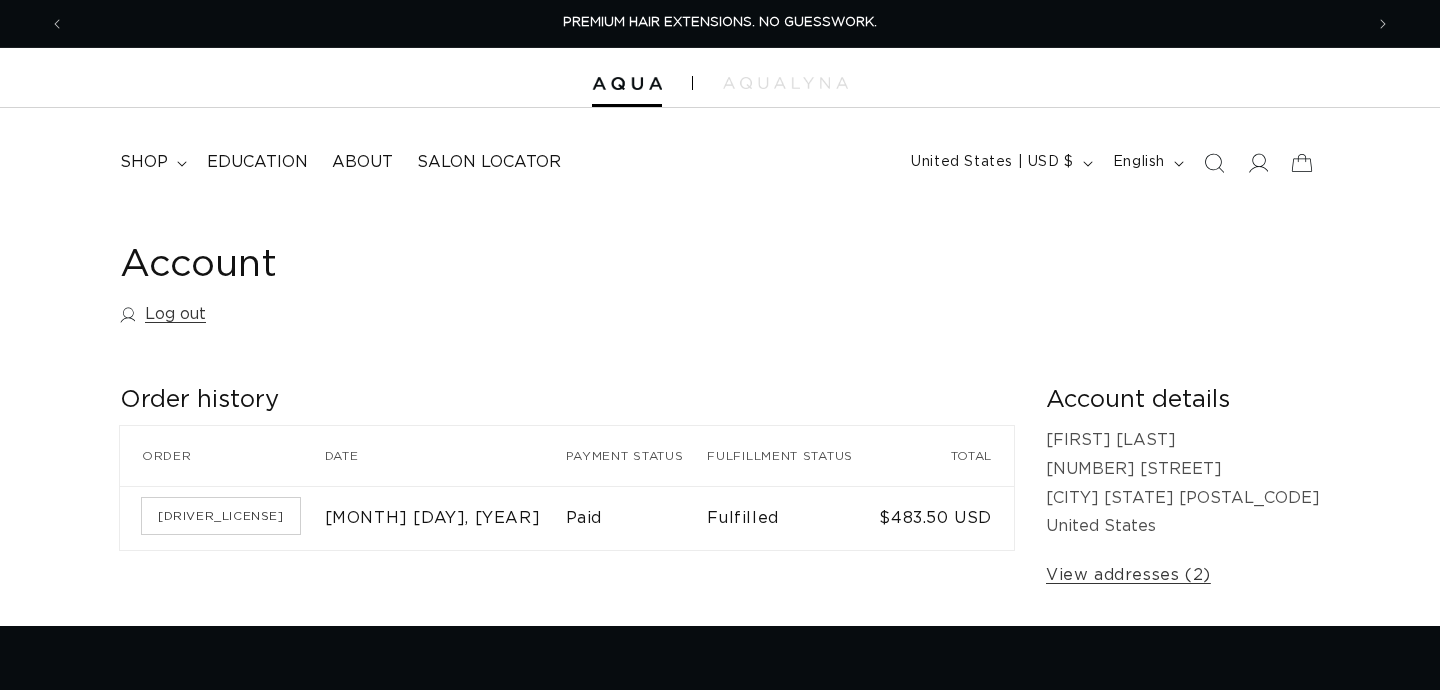 scroll, scrollTop: 0, scrollLeft: 0, axis: both 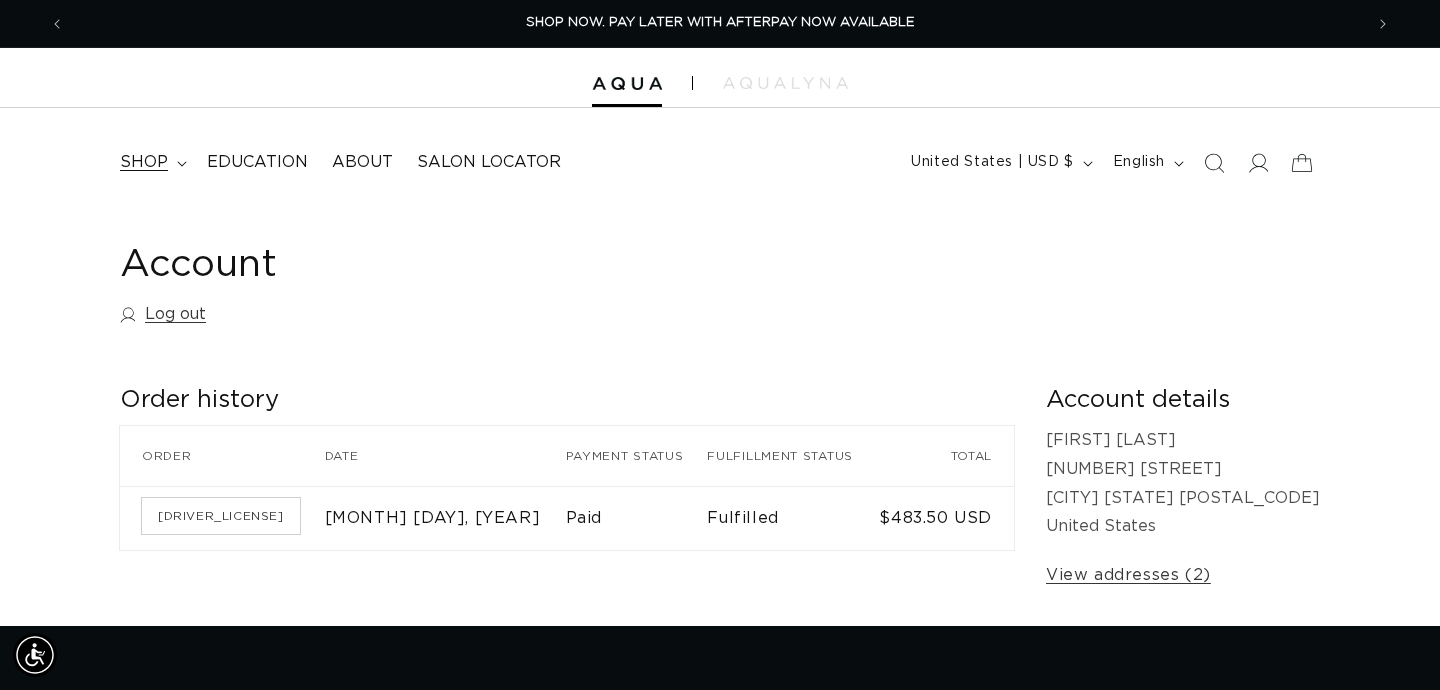 click on "shop" at bounding box center [151, 162] 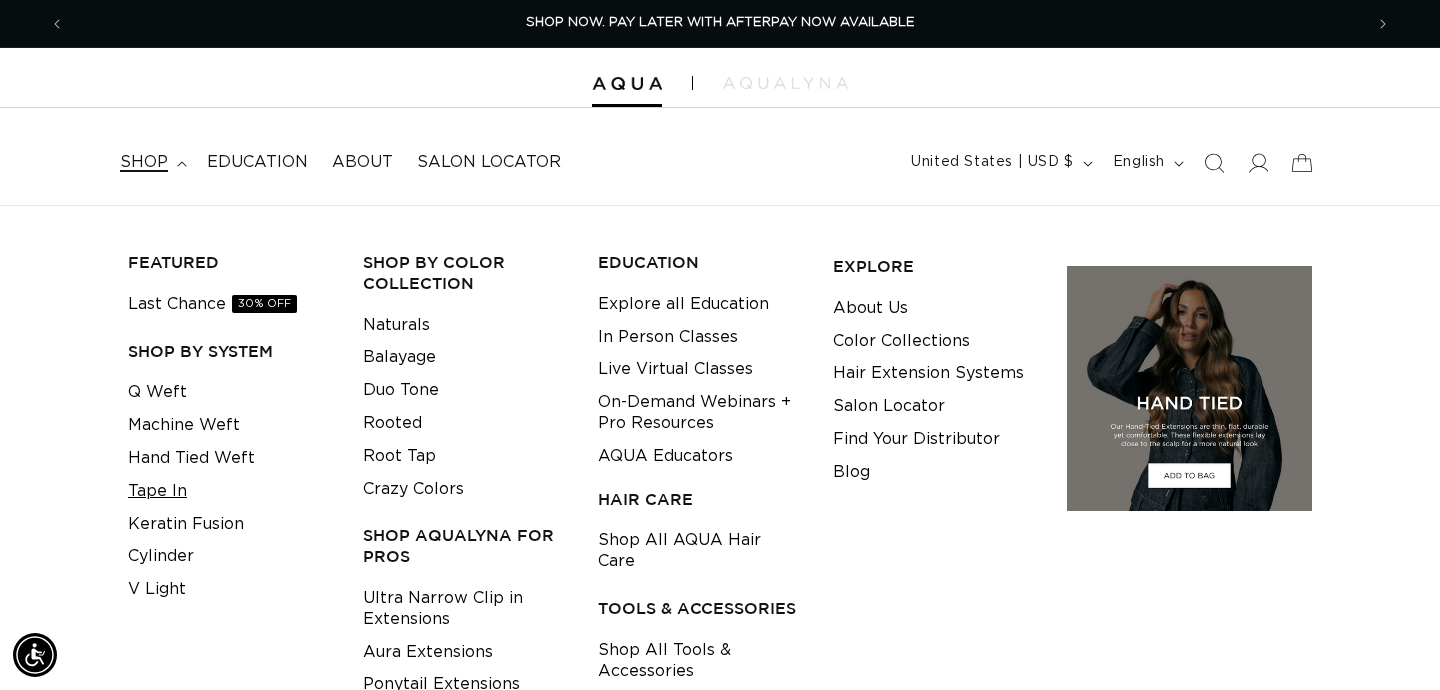 click on "Tape In" at bounding box center [157, 491] 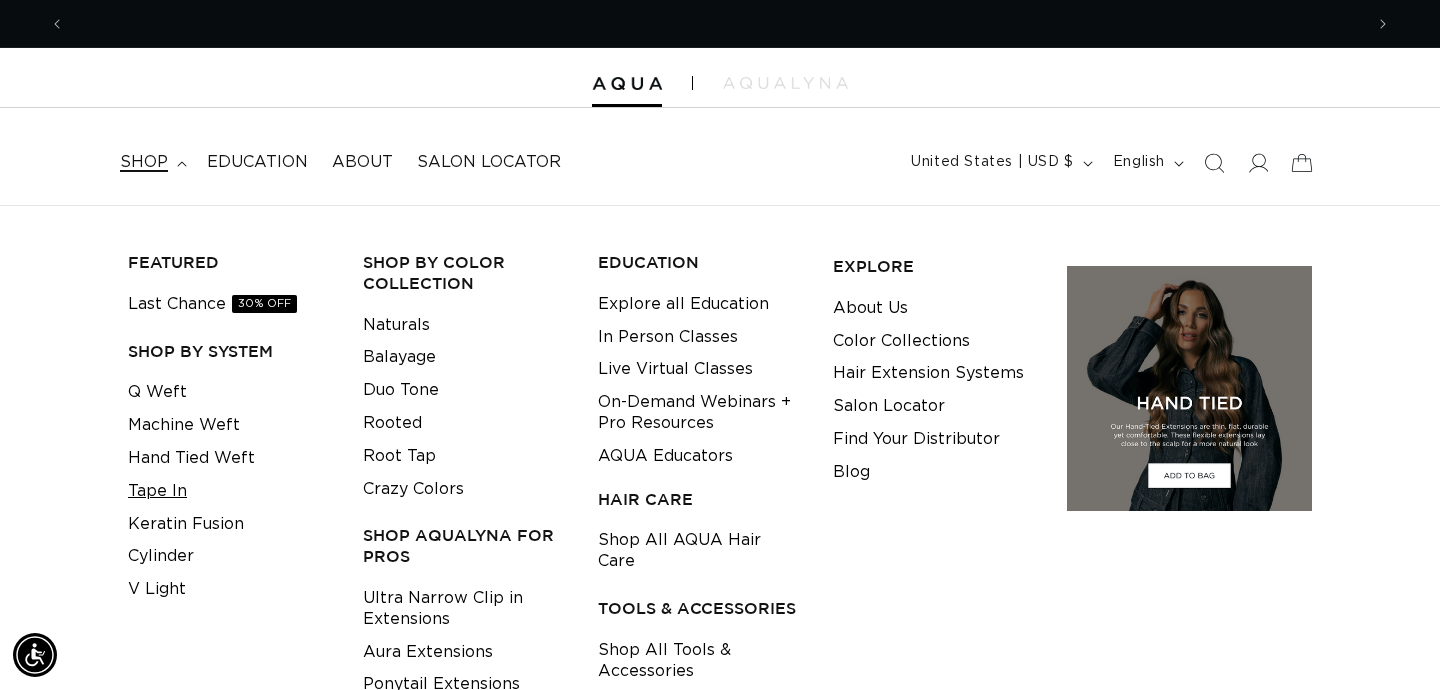 scroll, scrollTop: 0, scrollLeft: 2596, axis: horizontal 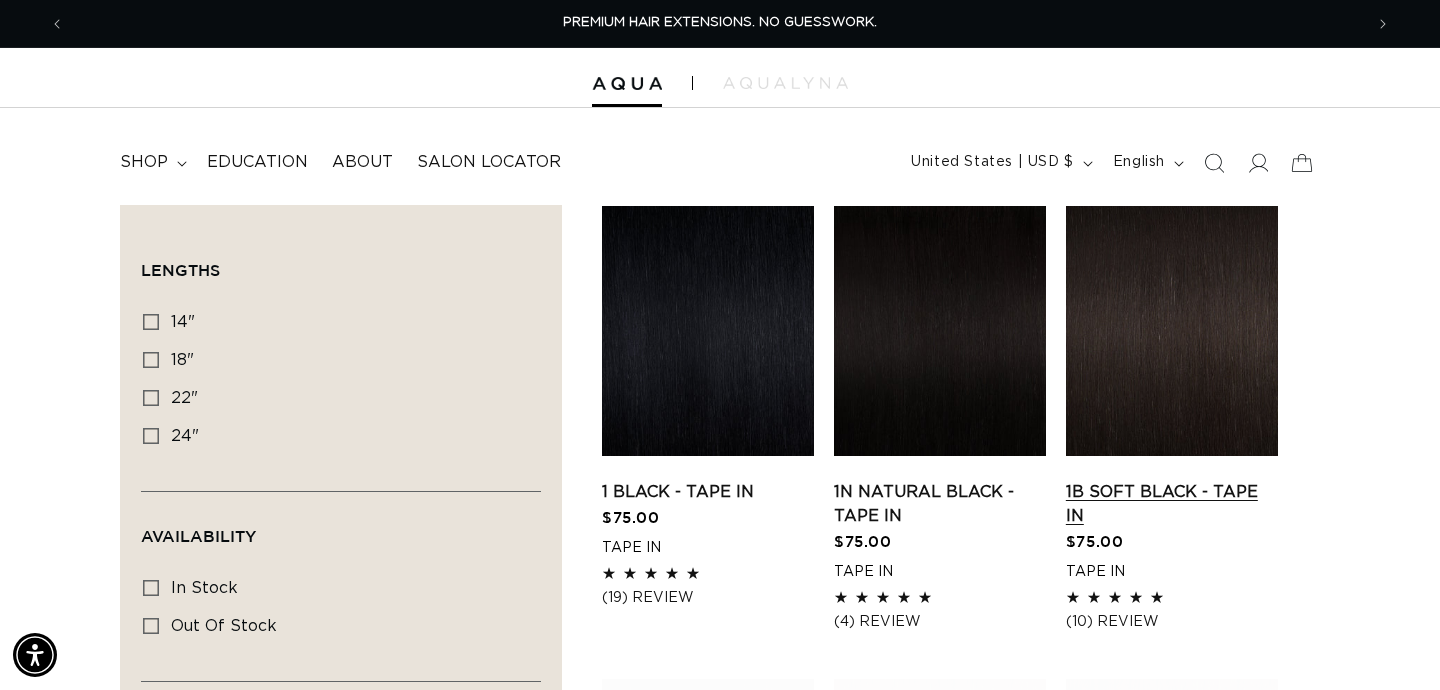 click on "1B Soft Black - Tape In" at bounding box center [1172, 504] 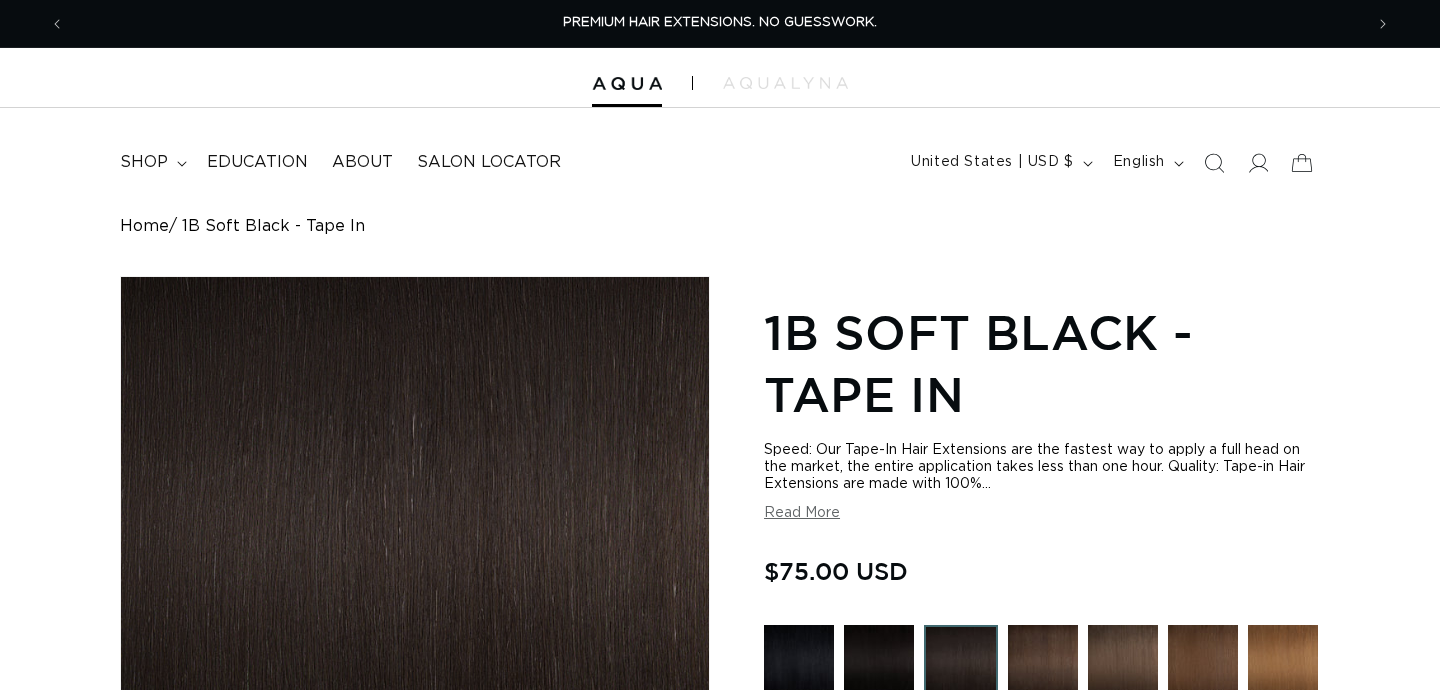 scroll, scrollTop: 0, scrollLeft: 0, axis: both 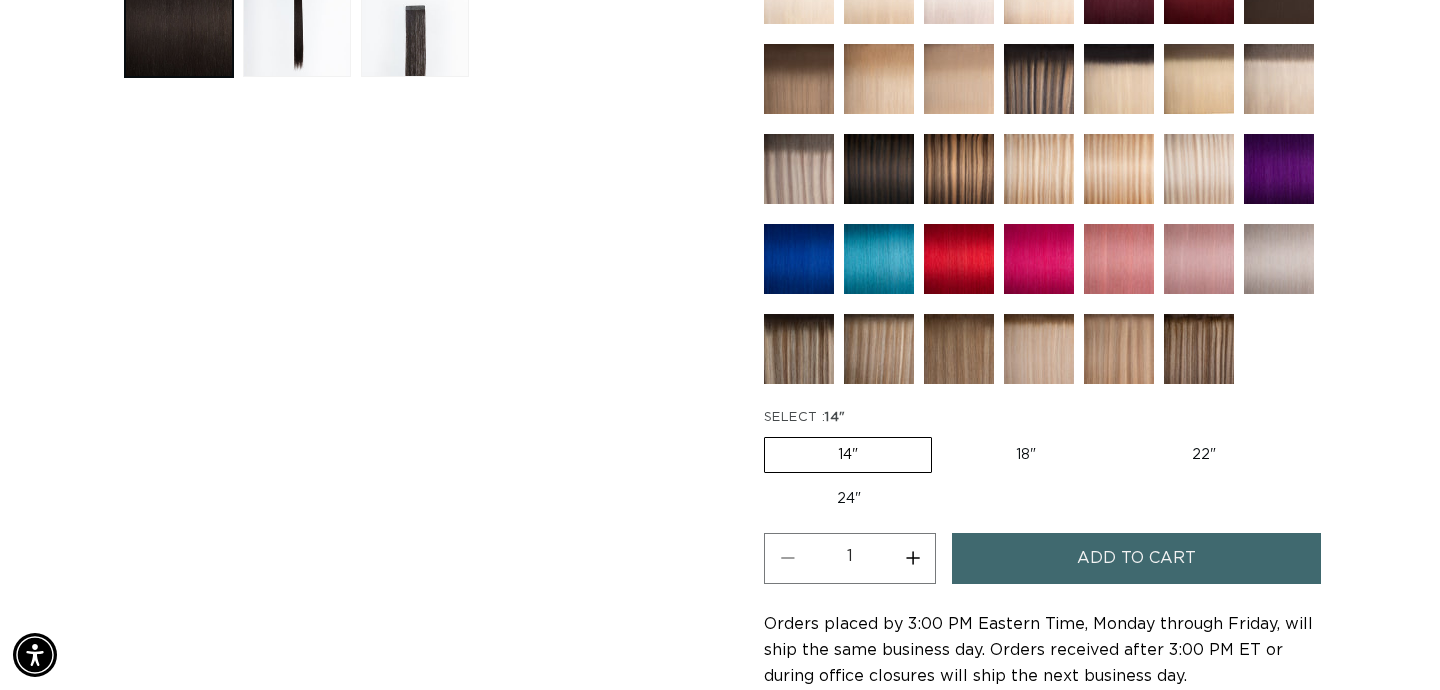 click on "22" Variant sold out or unavailable" at bounding box center [1204, 455] 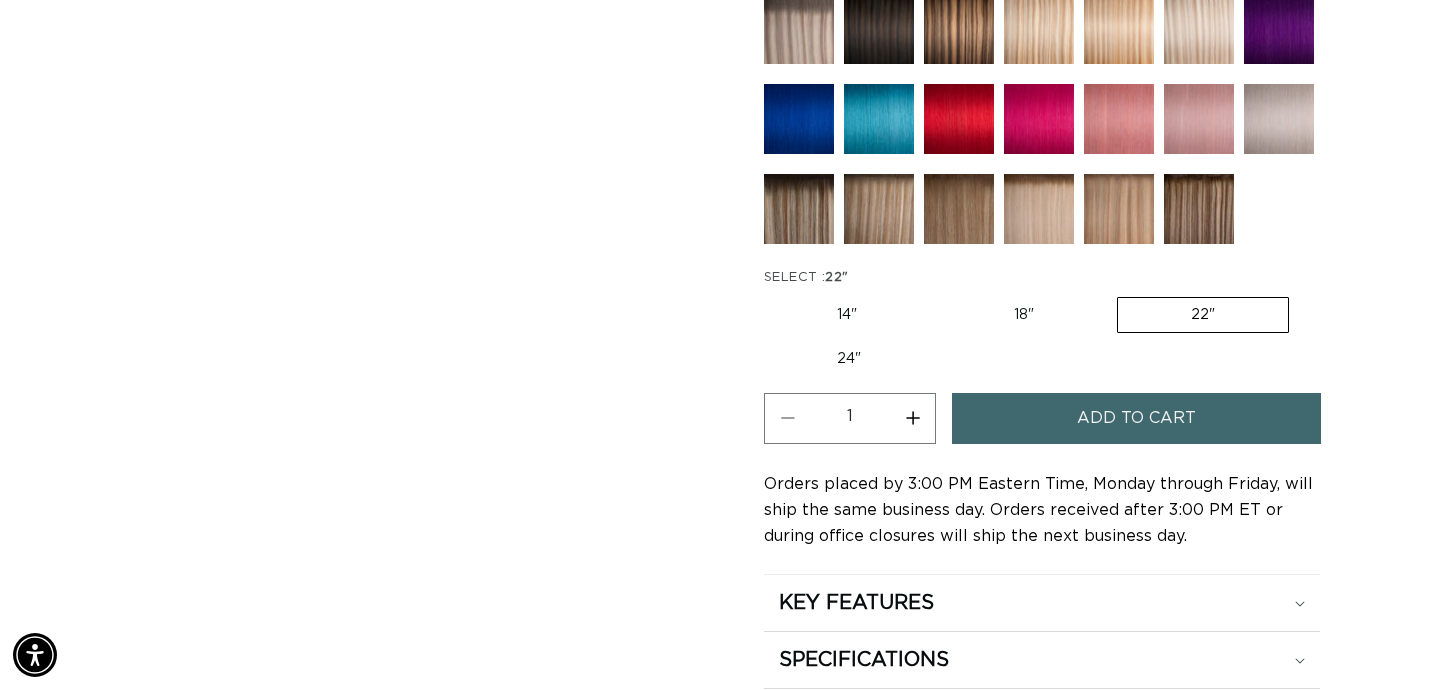 scroll, scrollTop: 1002, scrollLeft: 0, axis: vertical 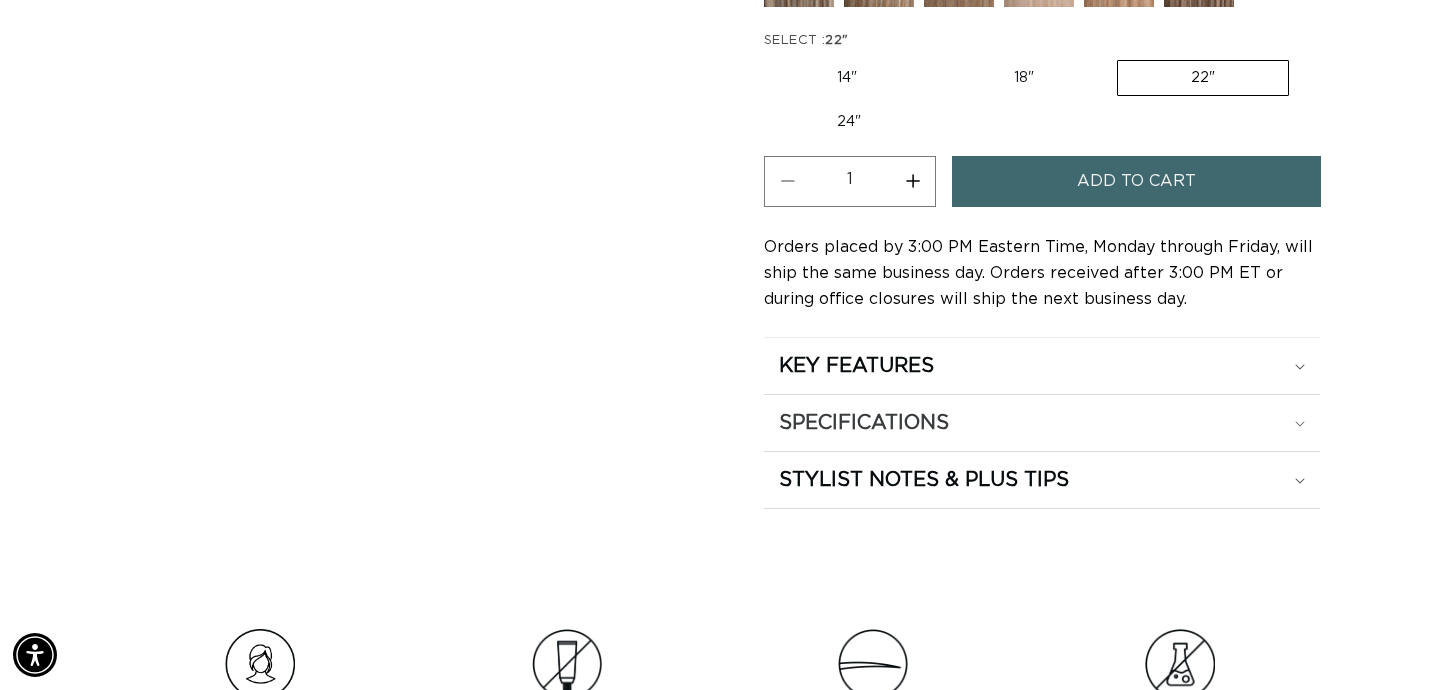 click on "SPECIFICATIONS" at bounding box center [1042, 366] 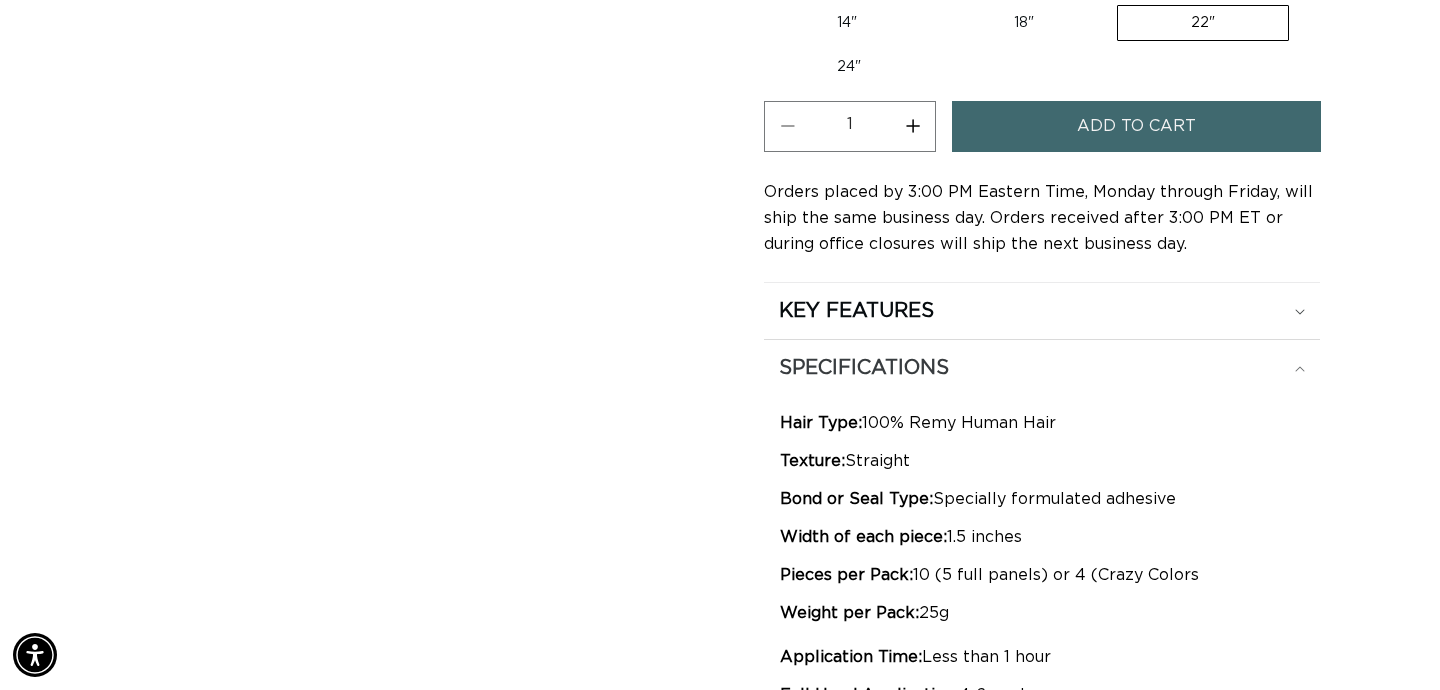 scroll, scrollTop: 1287, scrollLeft: 0, axis: vertical 